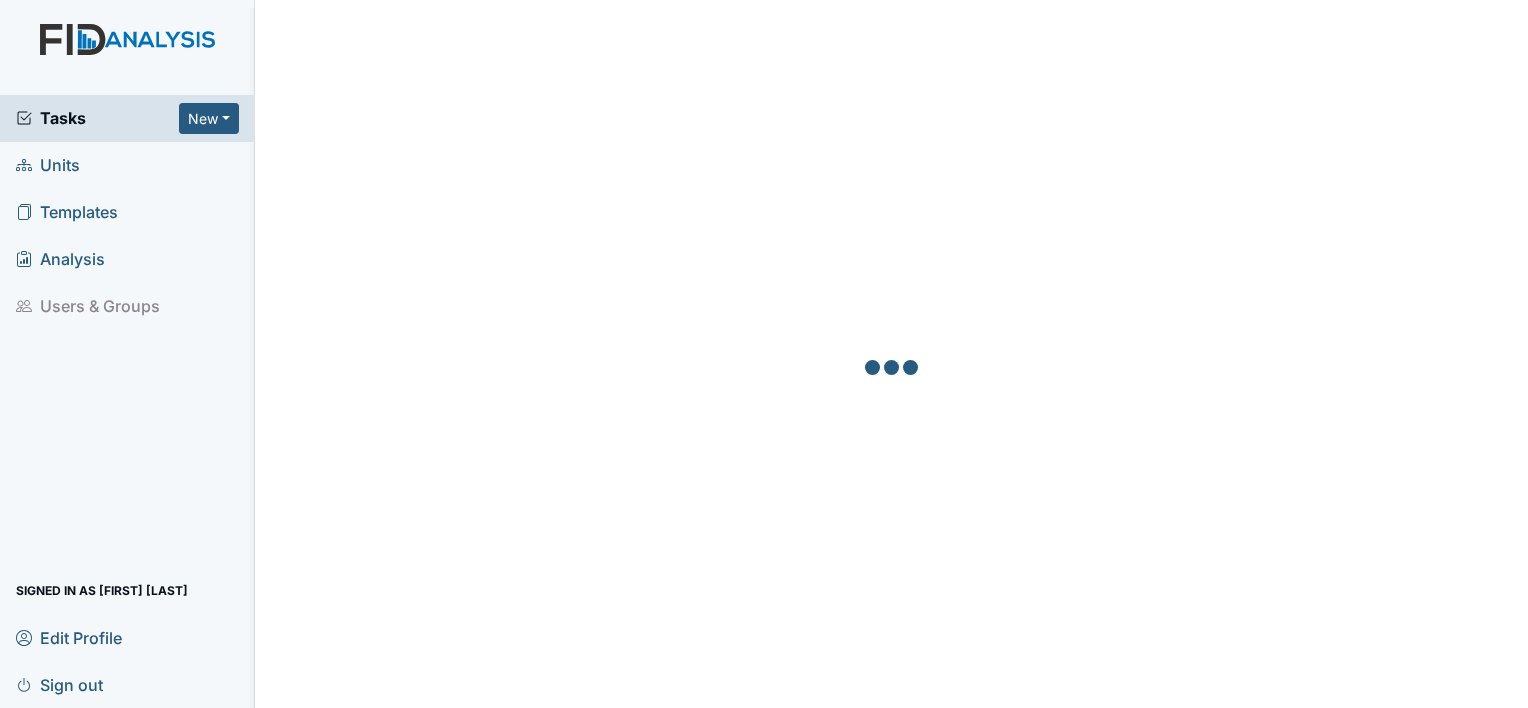 scroll, scrollTop: 0, scrollLeft: 0, axis: both 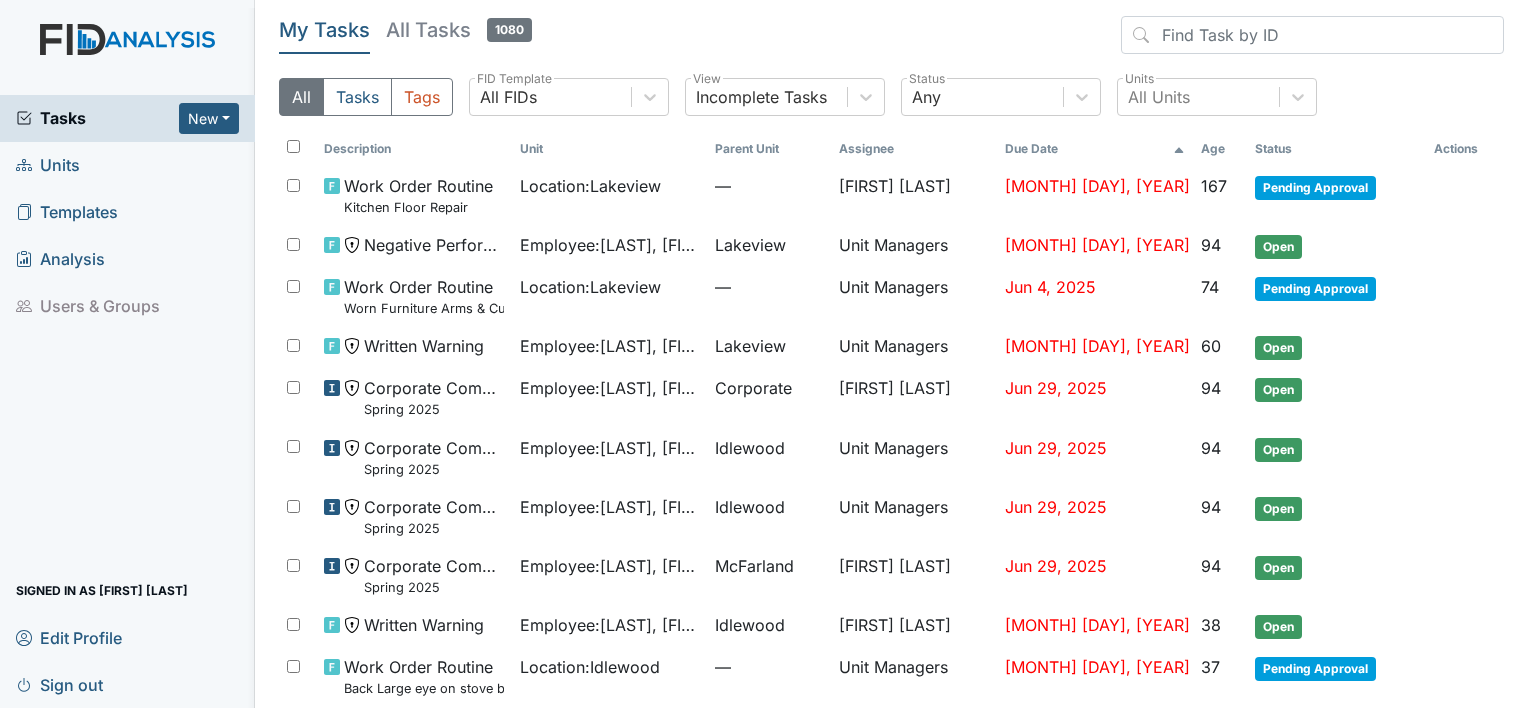 click on "Units" at bounding box center [127, 165] 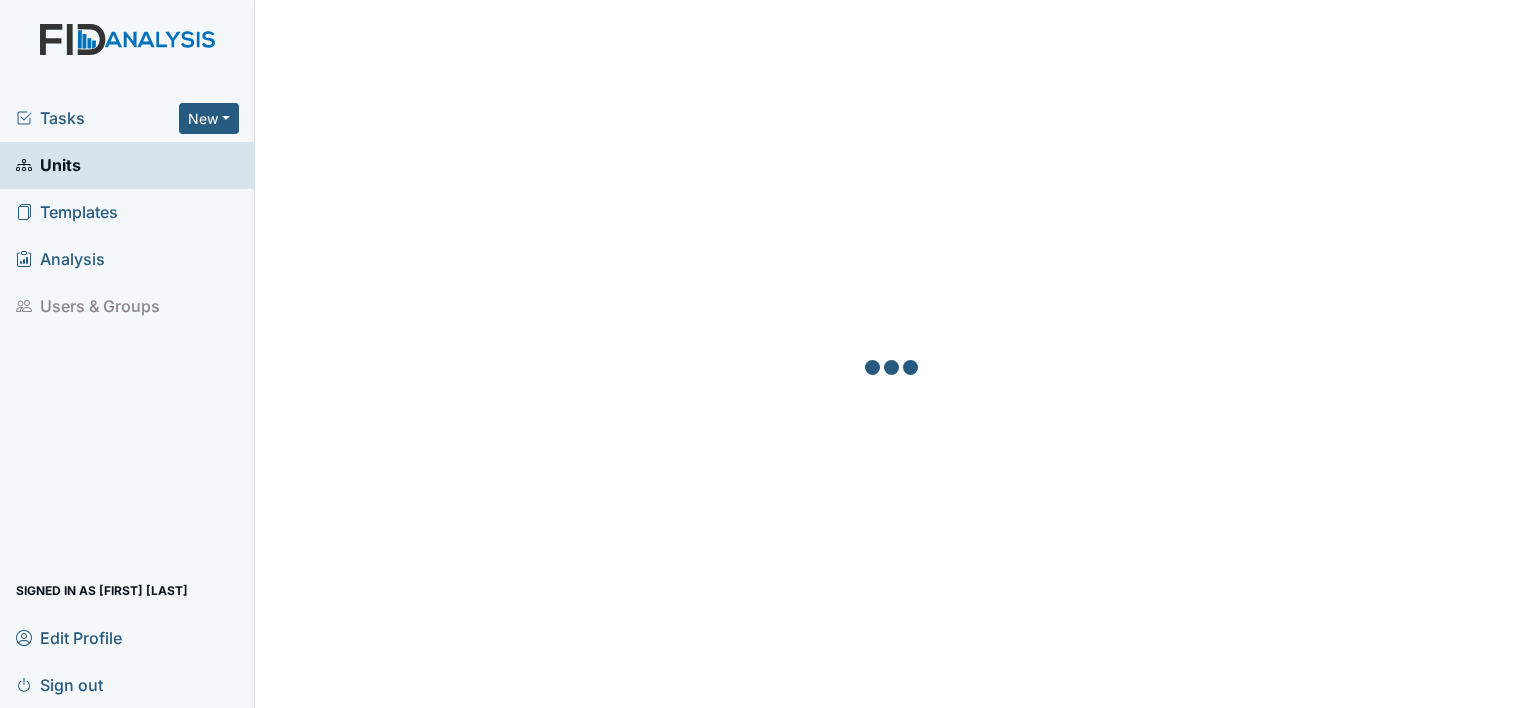 scroll, scrollTop: 0, scrollLeft: 0, axis: both 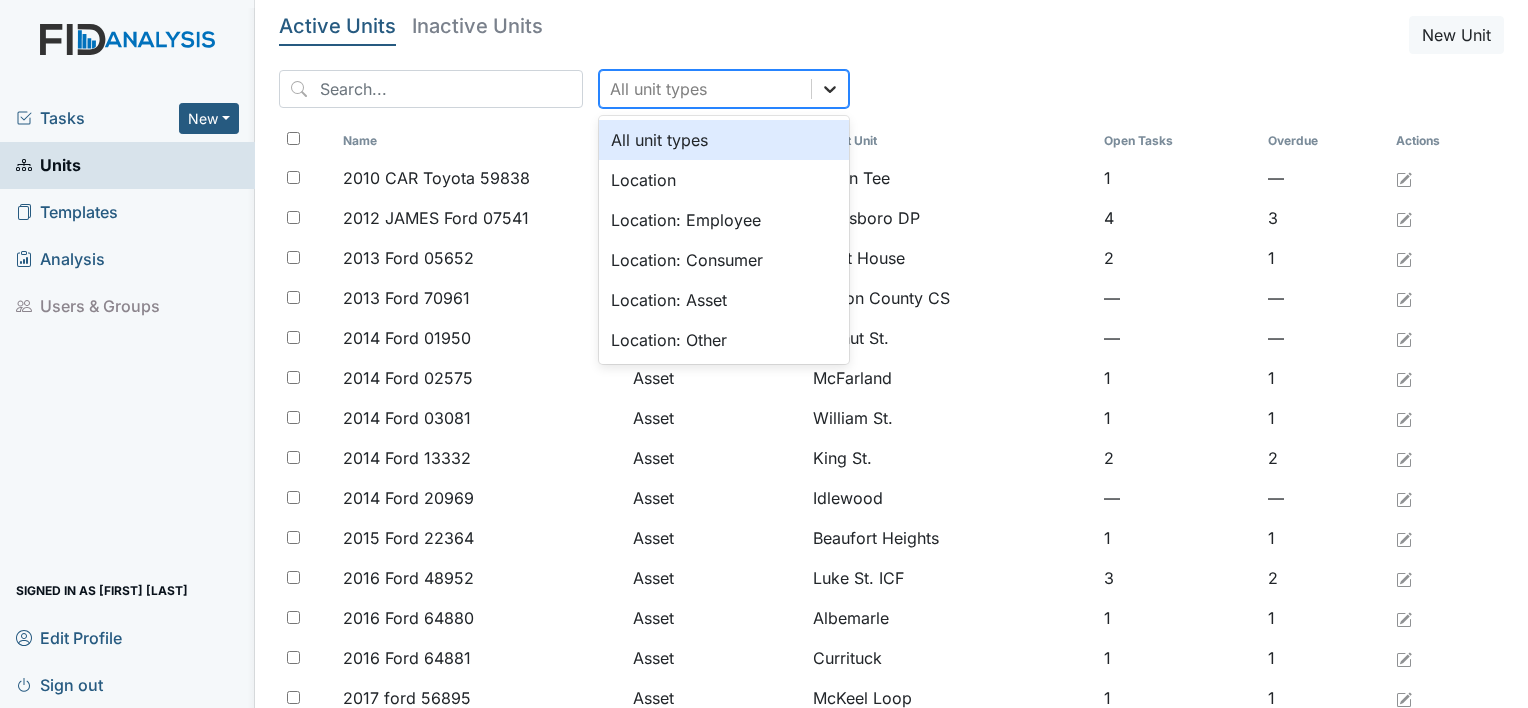 click 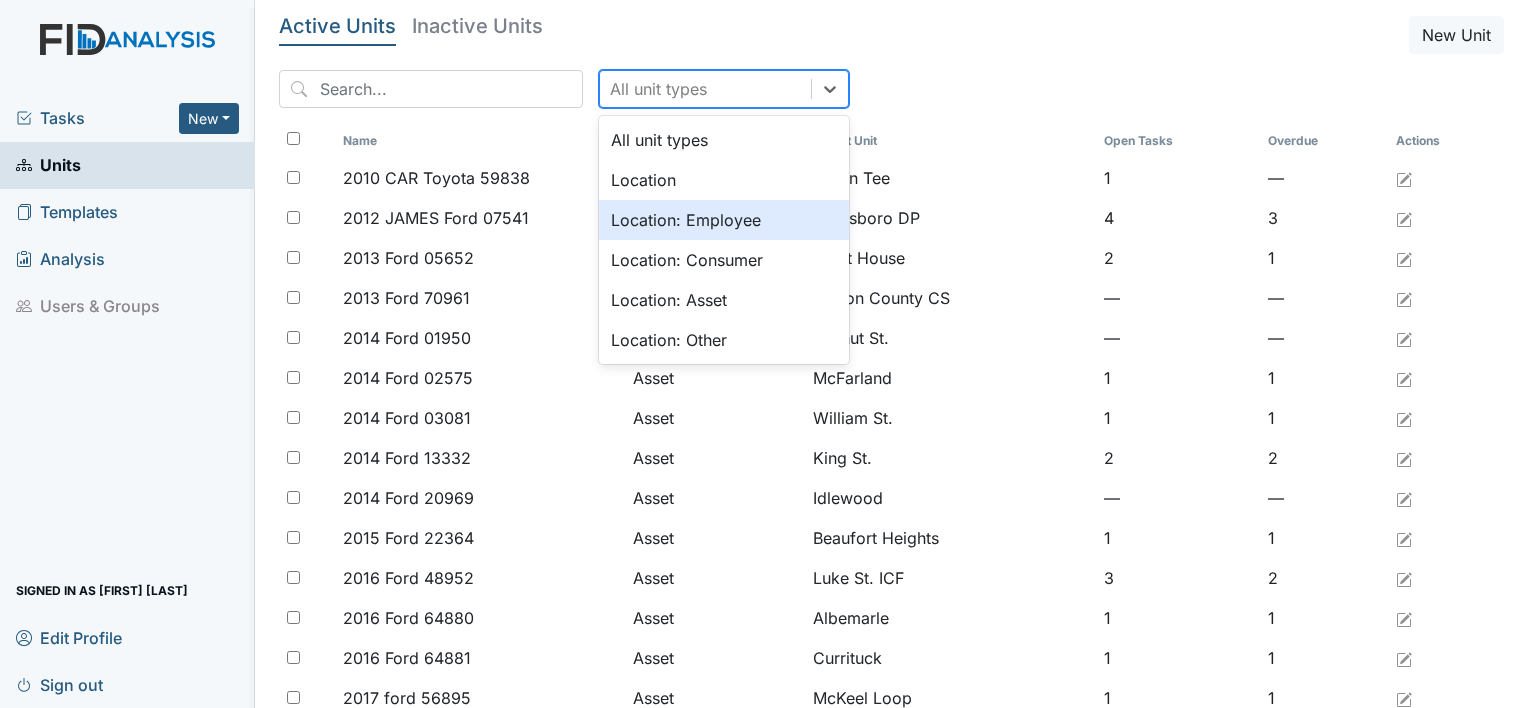 click on "Location: Employee" at bounding box center [724, 220] 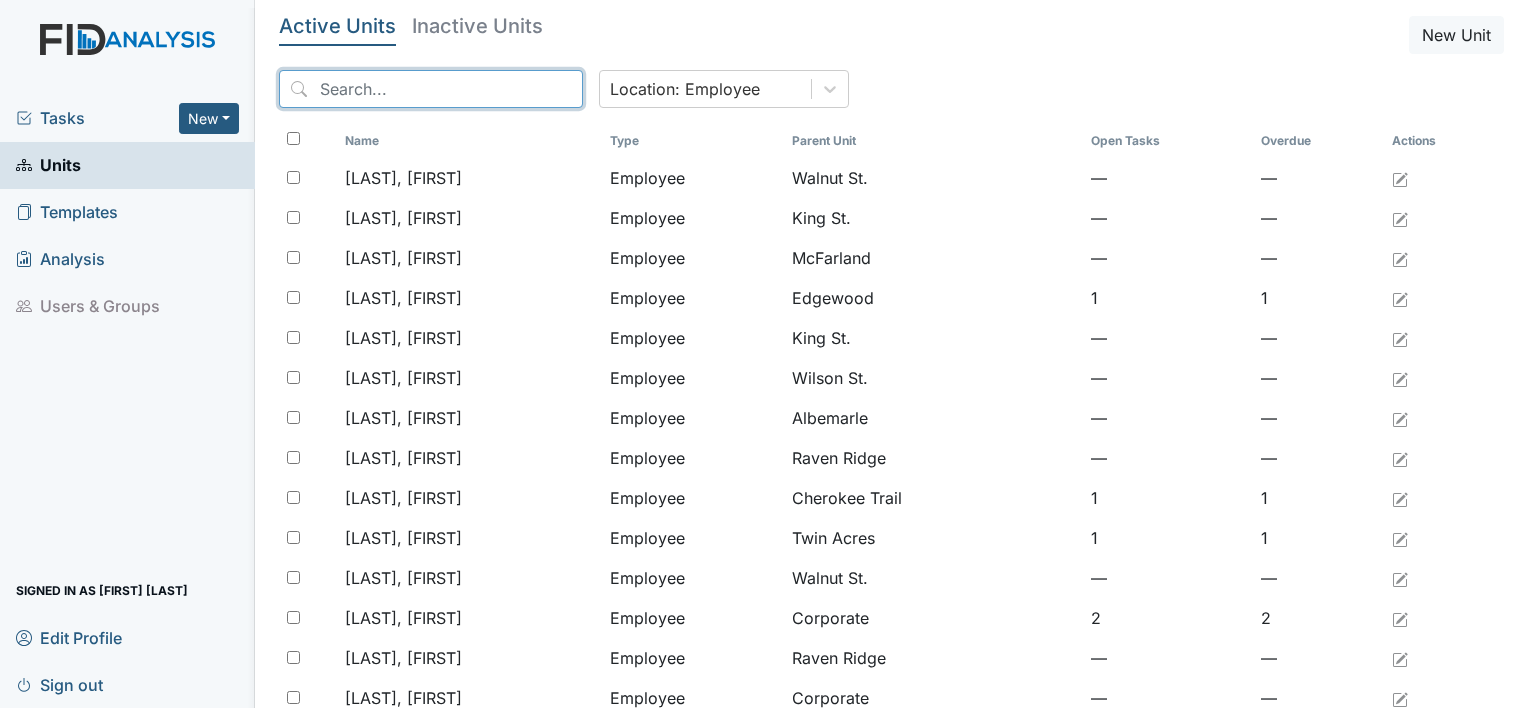 click at bounding box center [431, 89] 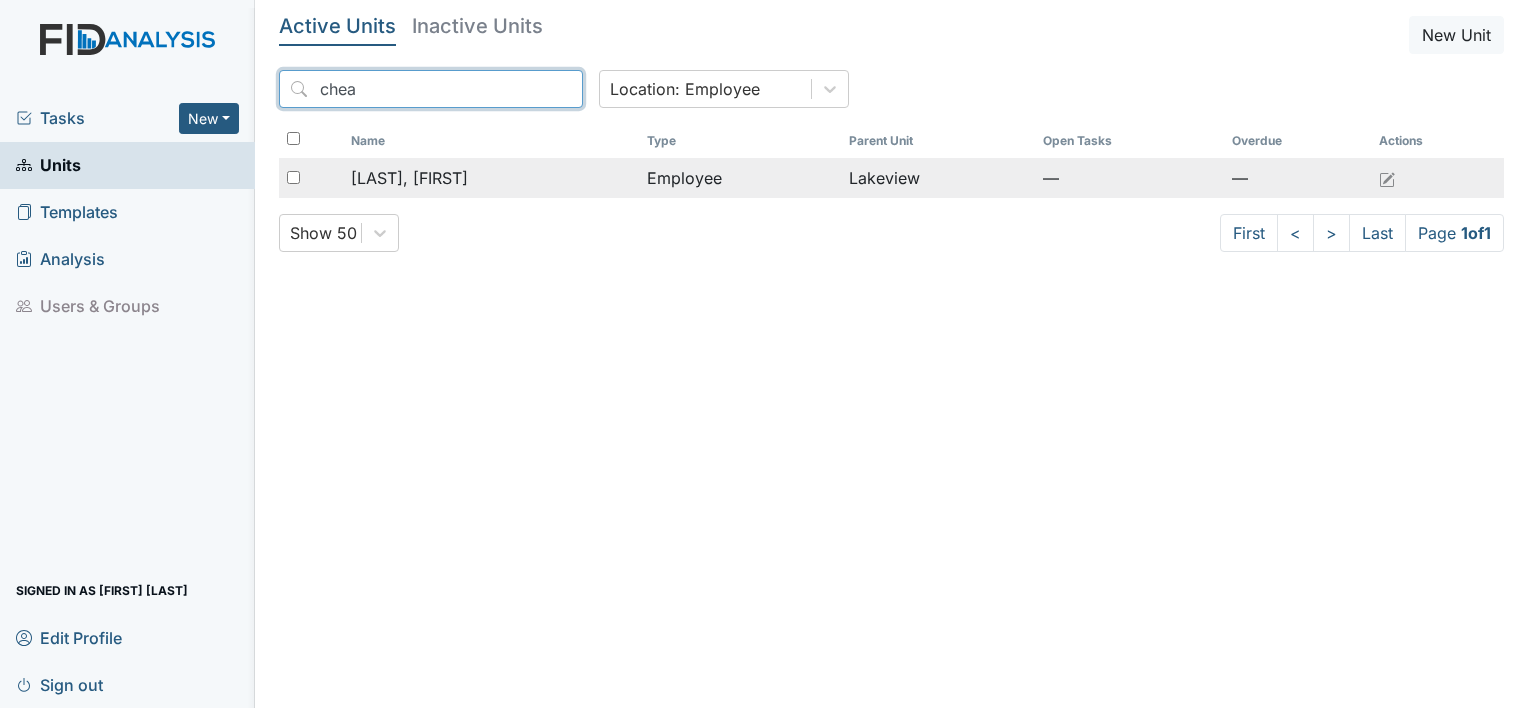 type on "chea" 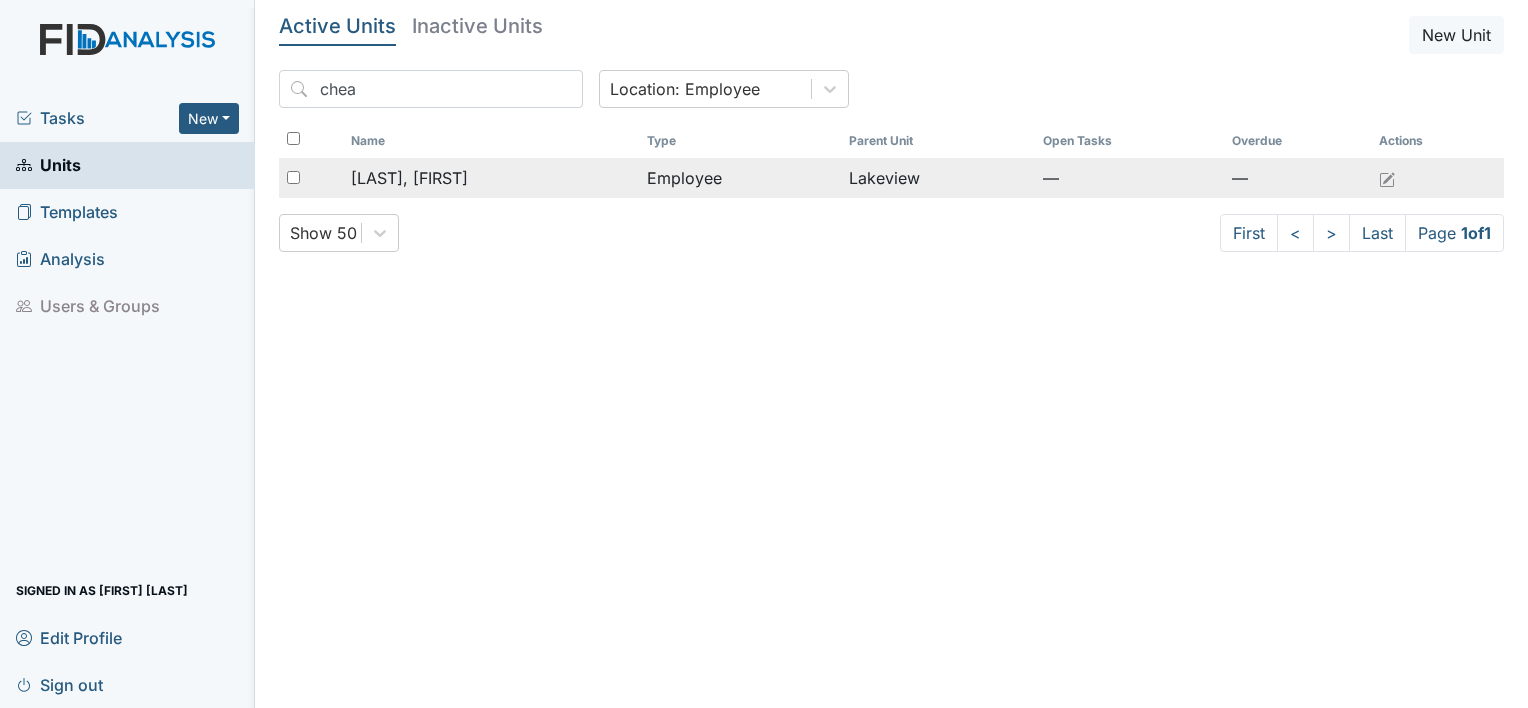 click on "[LAST], Phyllis" at bounding box center (409, 178) 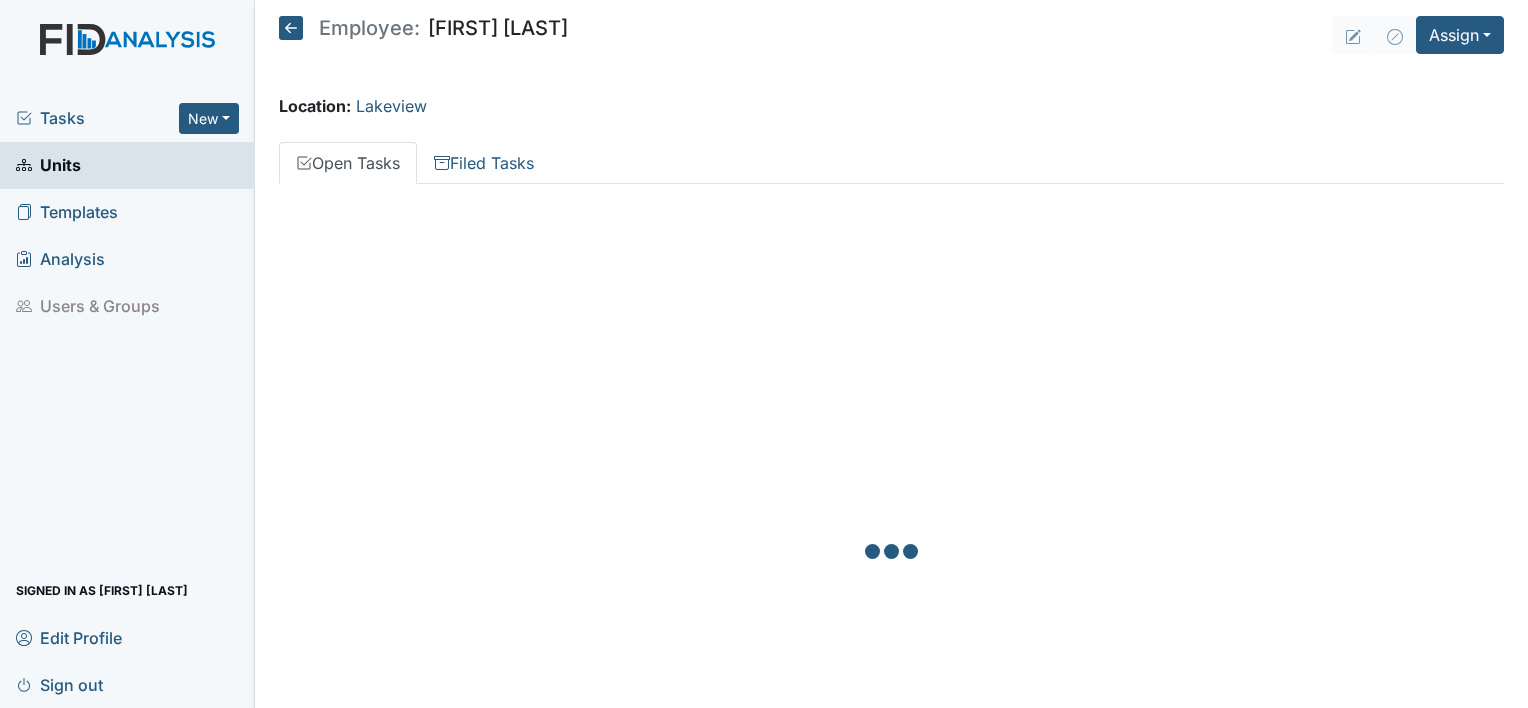 scroll, scrollTop: 0, scrollLeft: 0, axis: both 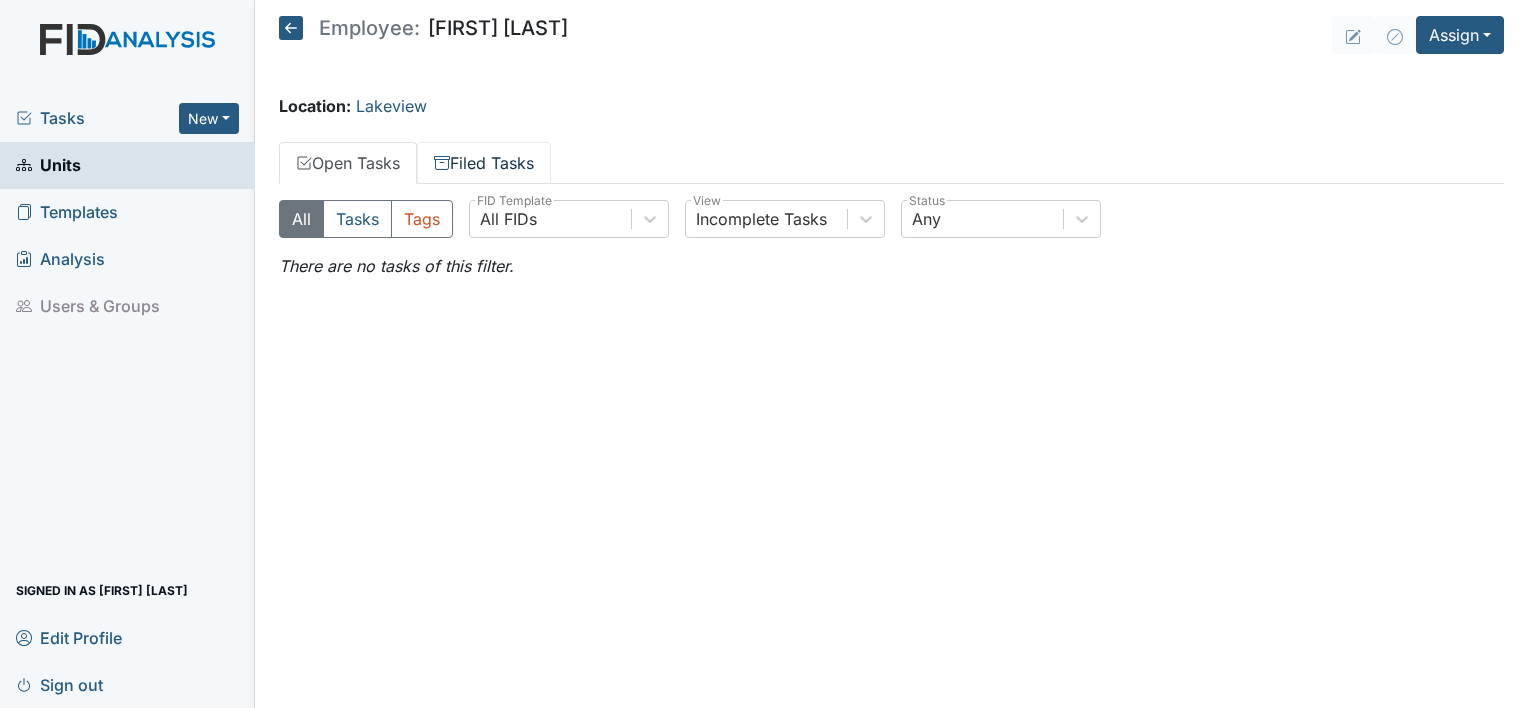 click on "Filed Tasks" at bounding box center (484, 163) 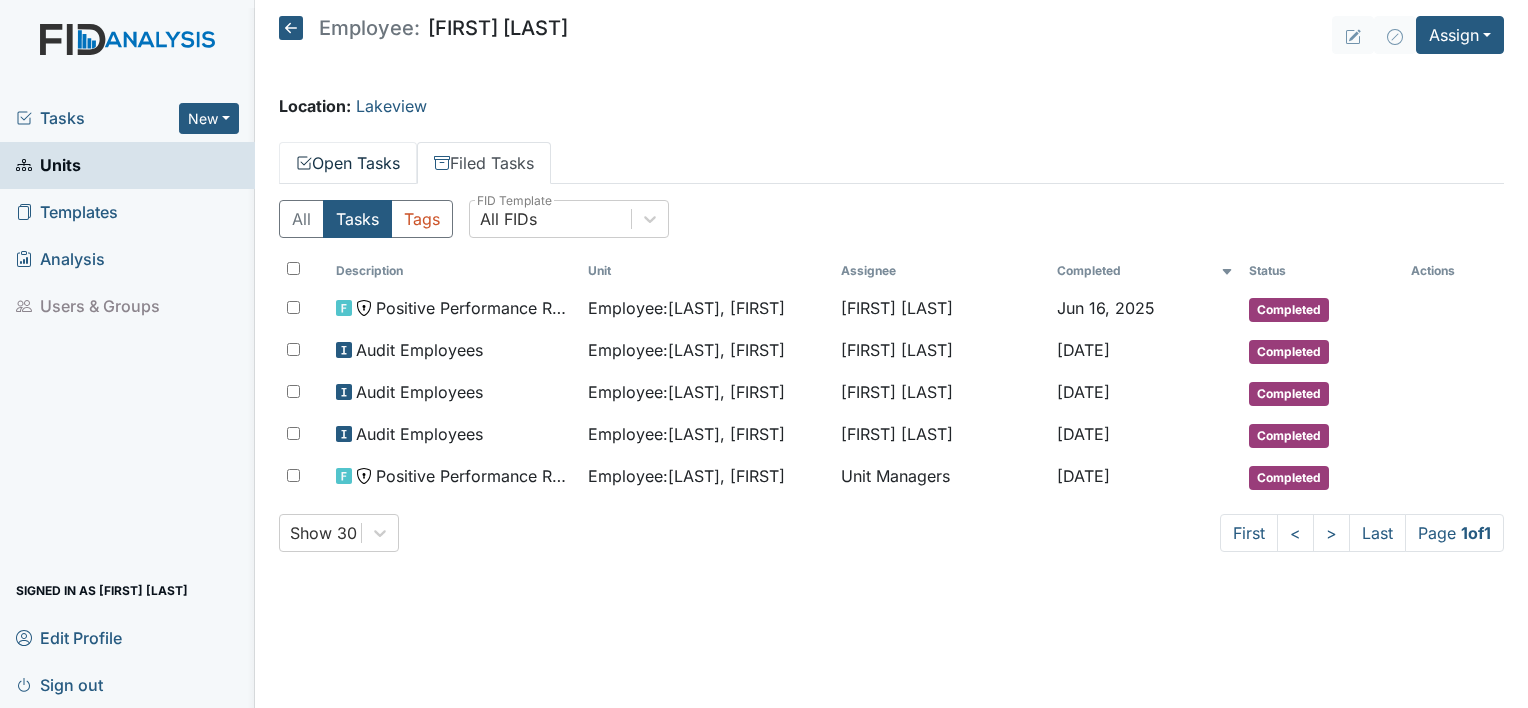 click on "Open Tasks" at bounding box center (348, 163) 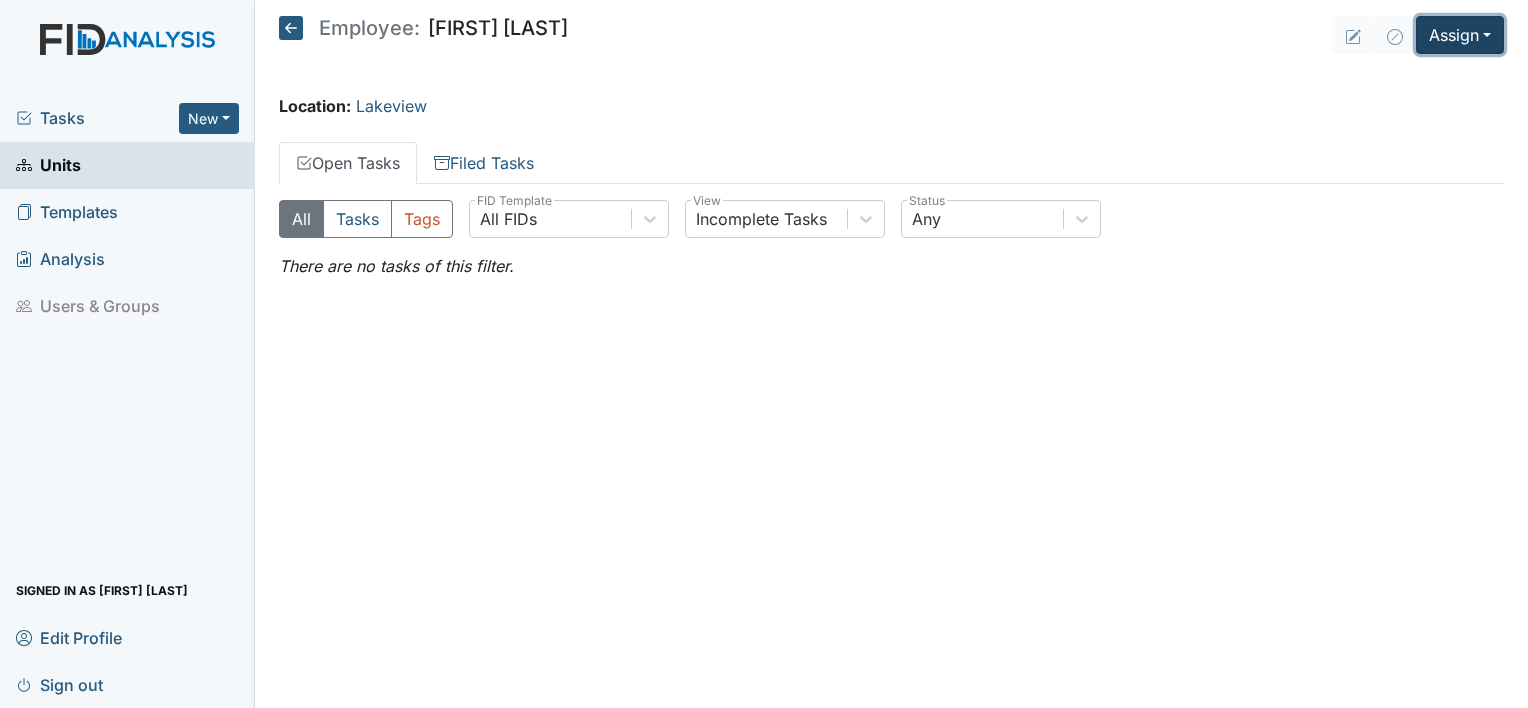 click on "Assign" at bounding box center [1460, 35] 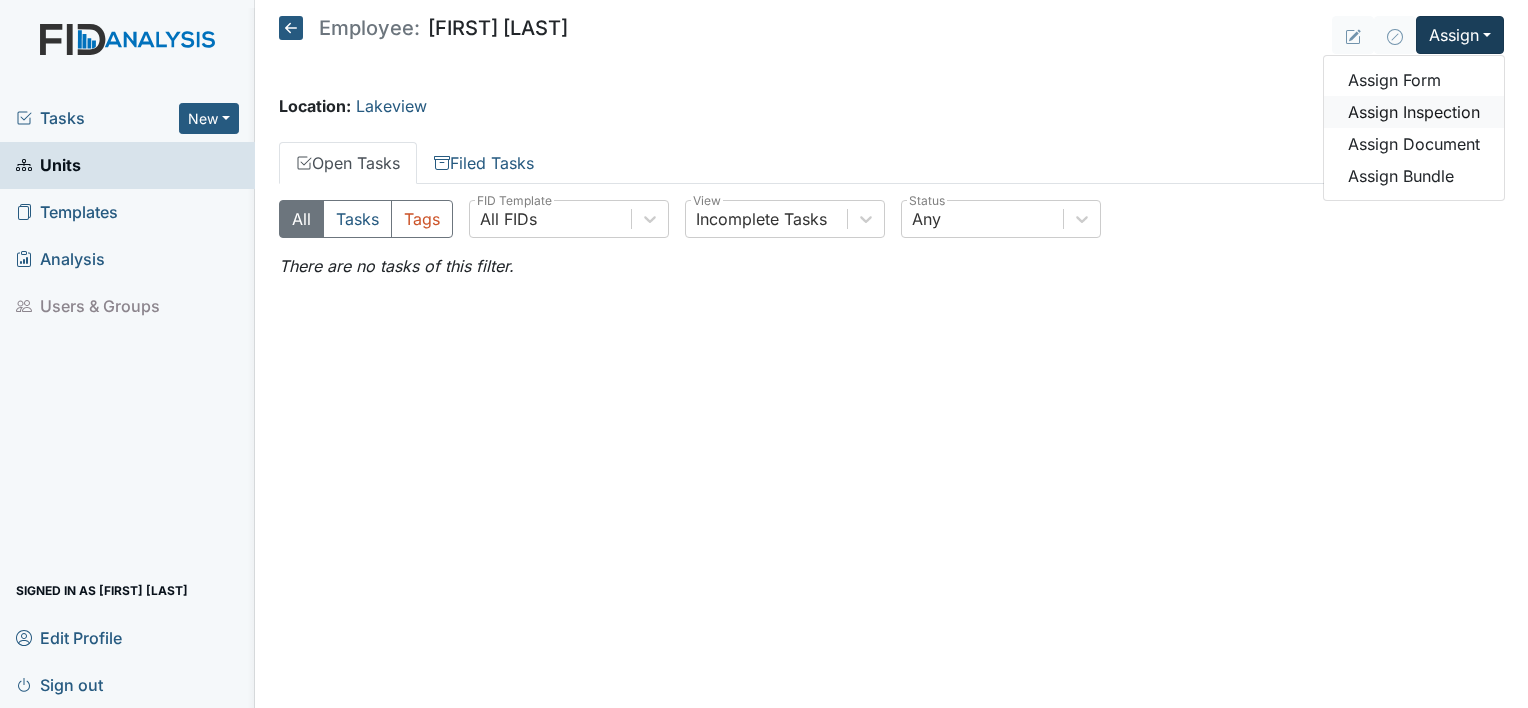 click on "Assign Inspection" at bounding box center (1414, 112) 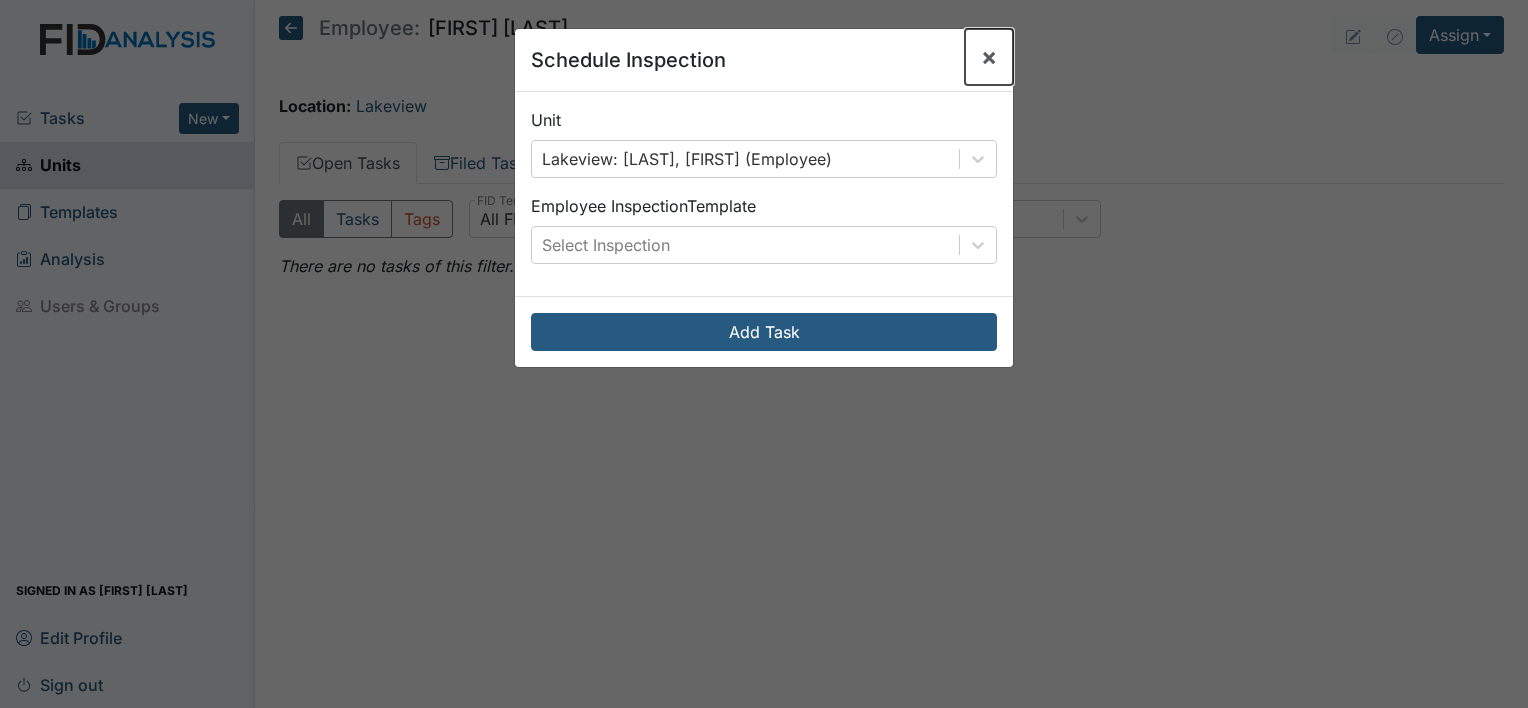 click on "×" at bounding box center [989, 56] 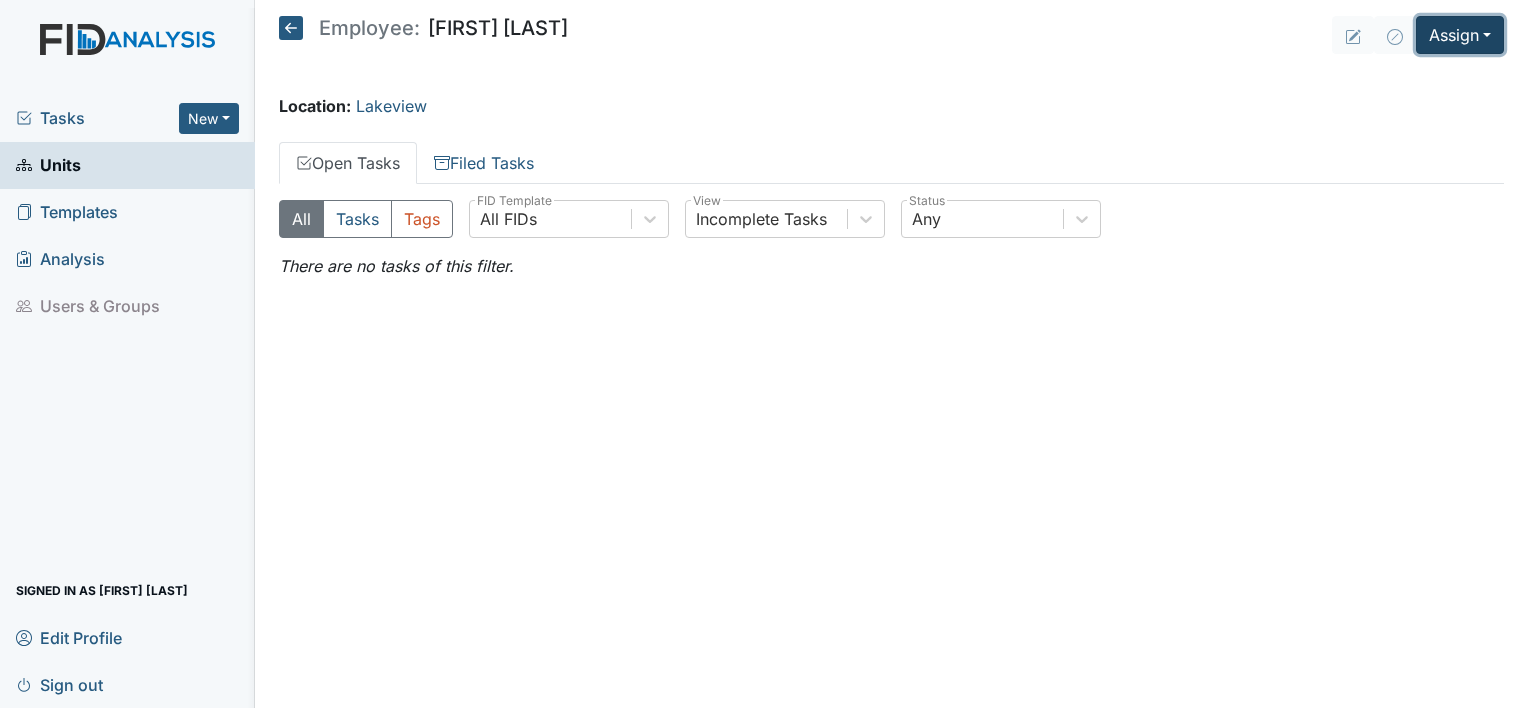 click on "Assign" at bounding box center [1460, 35] 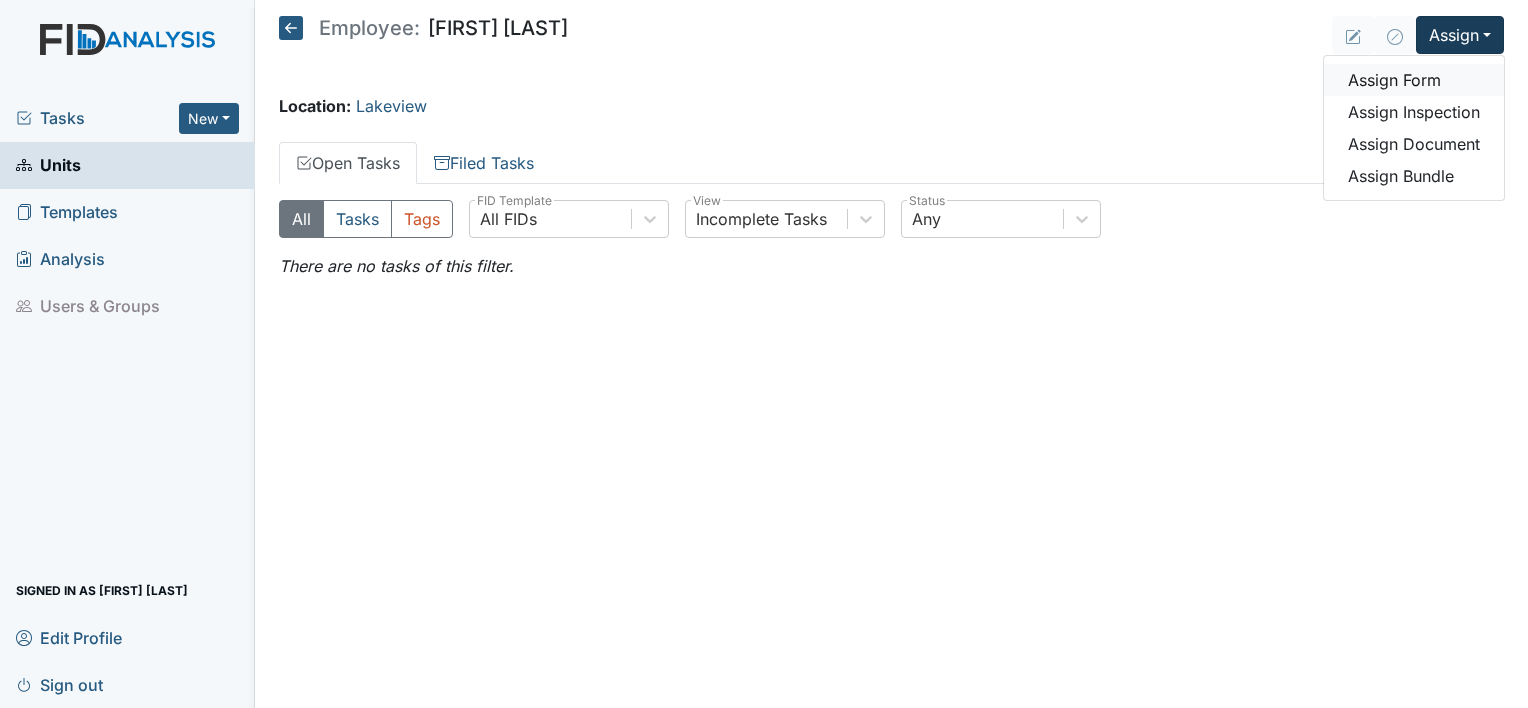 click on "Assign Form" at bounding box center [1414, 80] 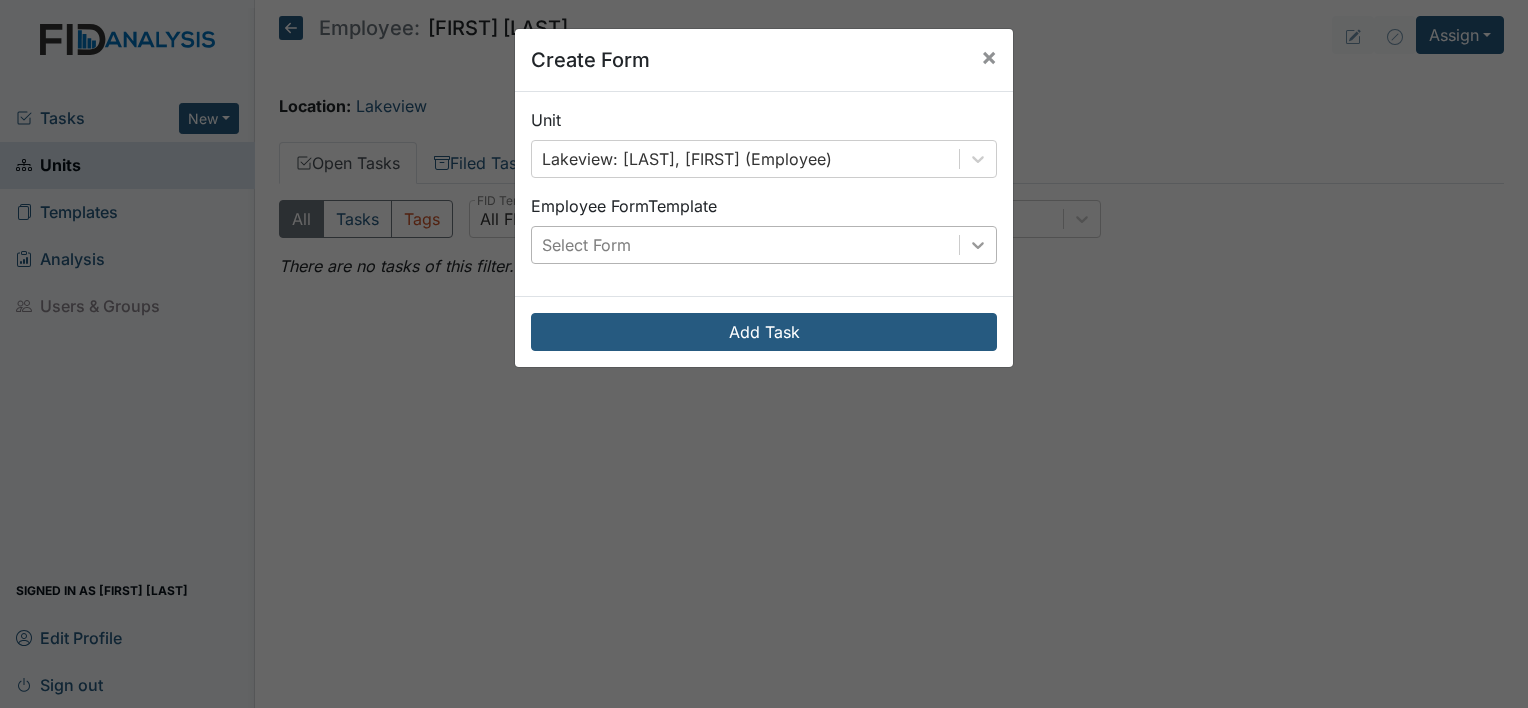 click 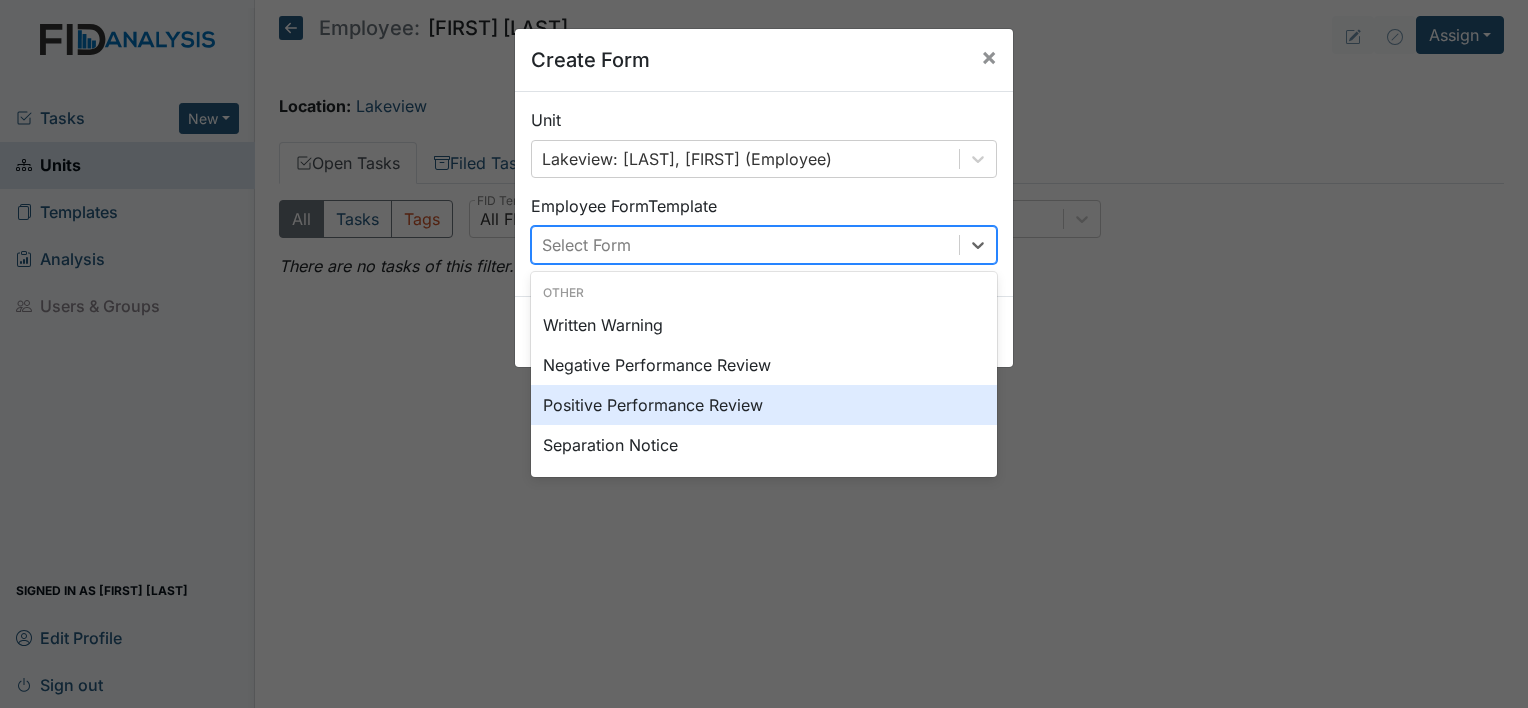 click on "Positive Performance Review" at bounding box center [764, 405] 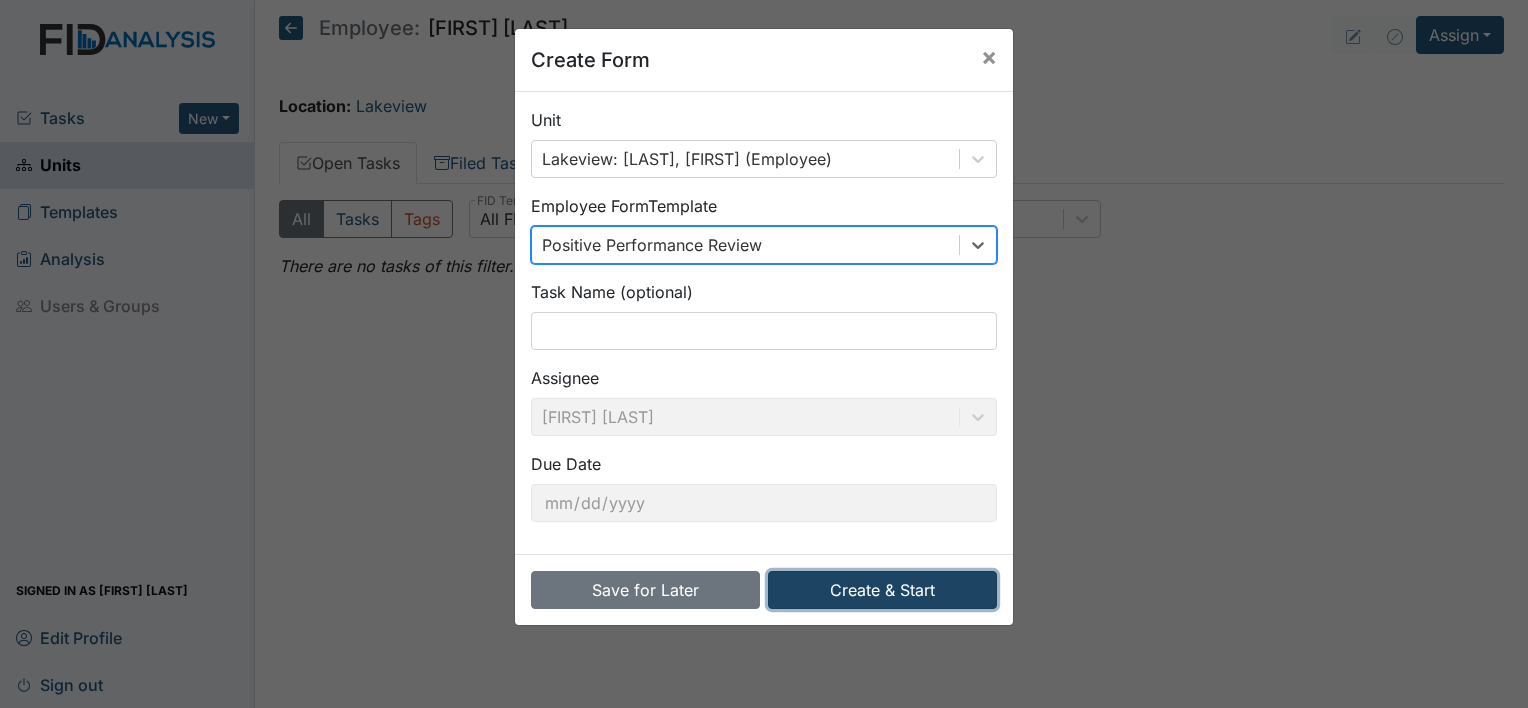 click on "Create & Start" at bounding box center [882, 590] 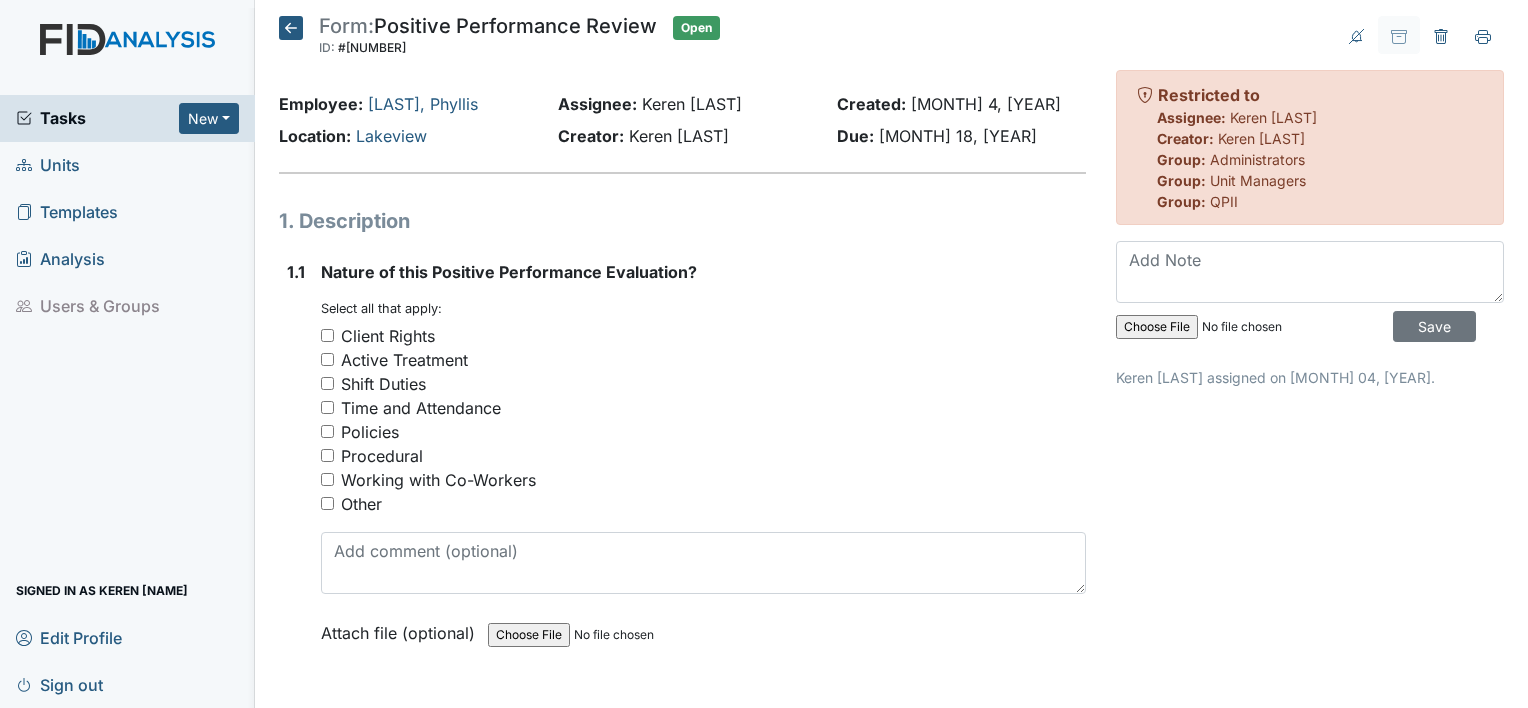 scroll, scrollTop: 0, scrollLeft: 0, axis: both 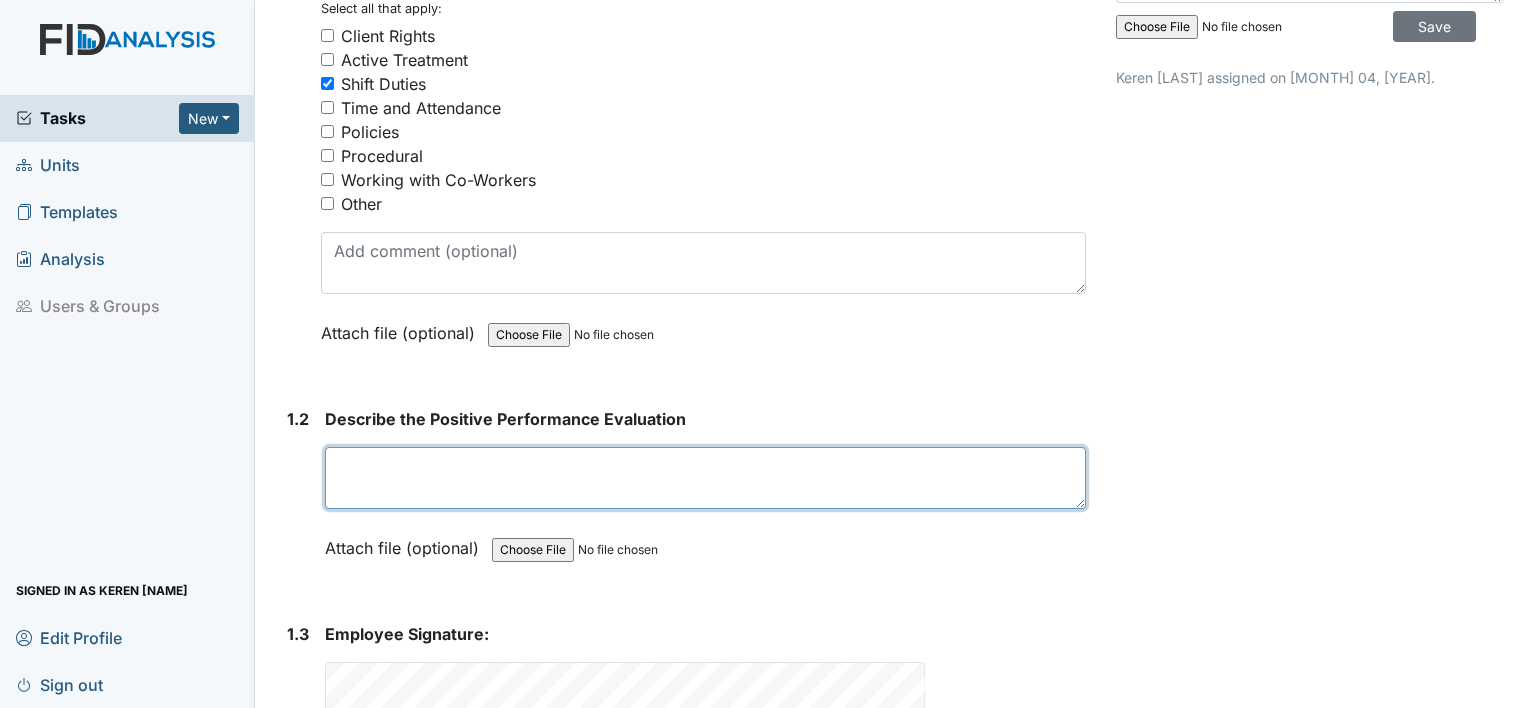 click at bounding box center [705, 478] 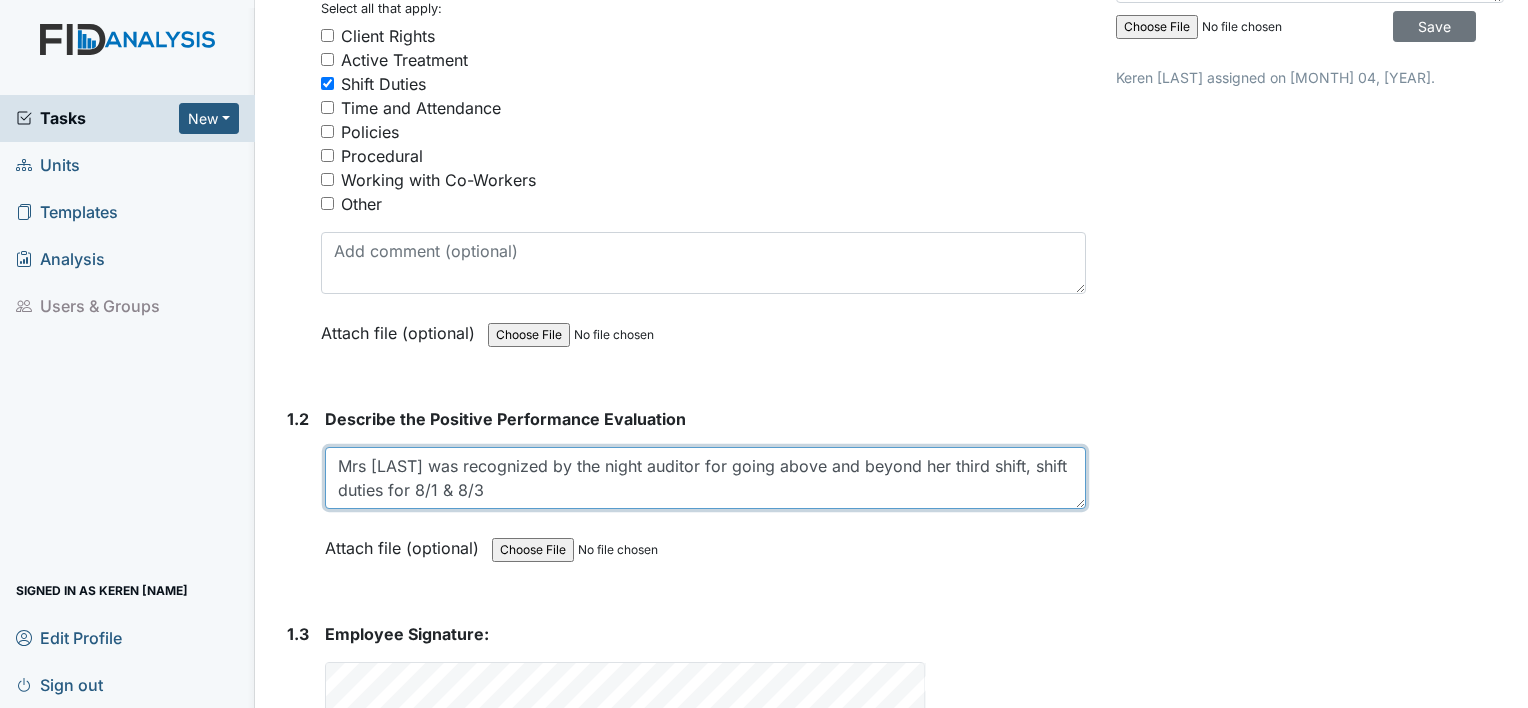 type on "Mrs [LAST] was recognized by the night auditor for going above and beyond her third shift, shift duties for 8/1 & 8/3" 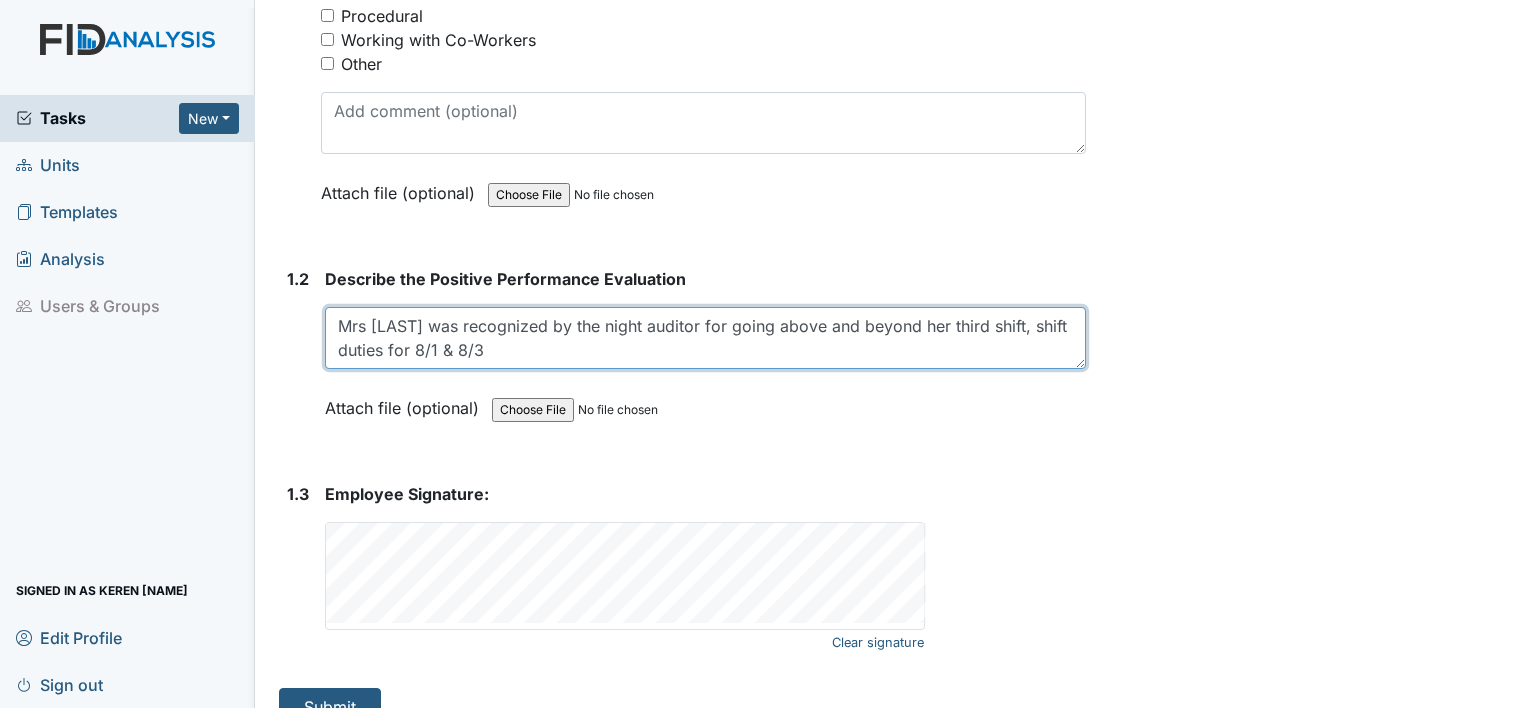 scroll, scrollTop: 472, scrollLeft: 0, axis: vertical 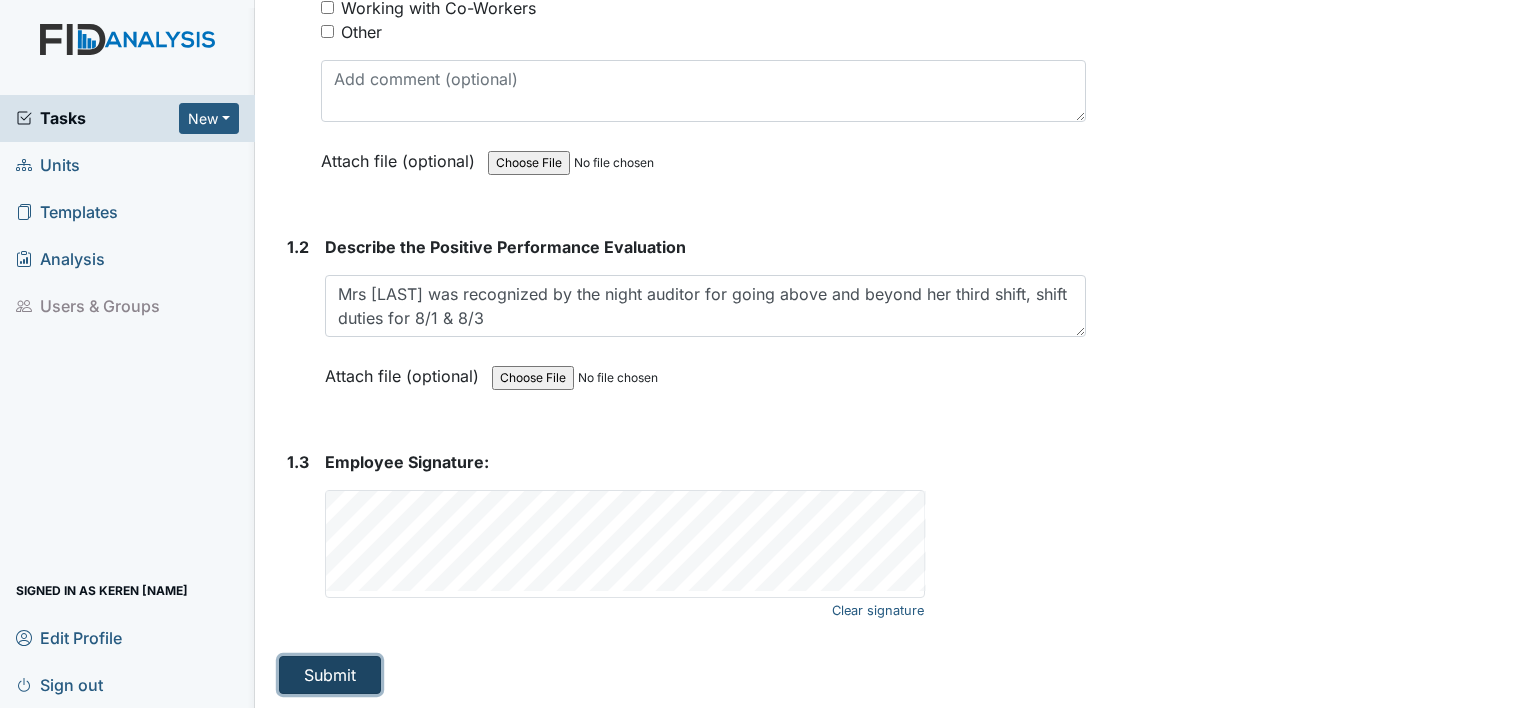click on "Submit" at bounding box center [330, 675] 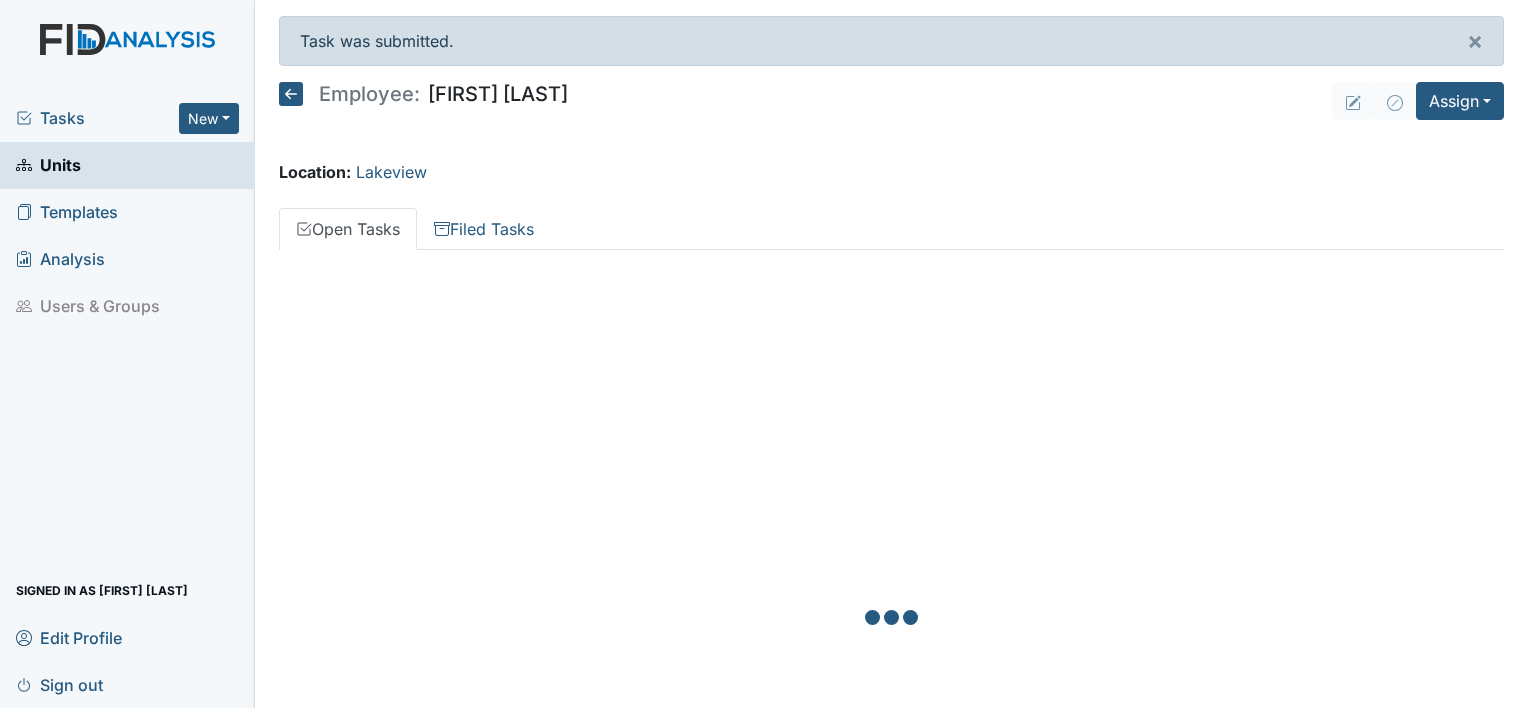 scroll, scrollTop: 0, scrollLeft: 0, axis: both 